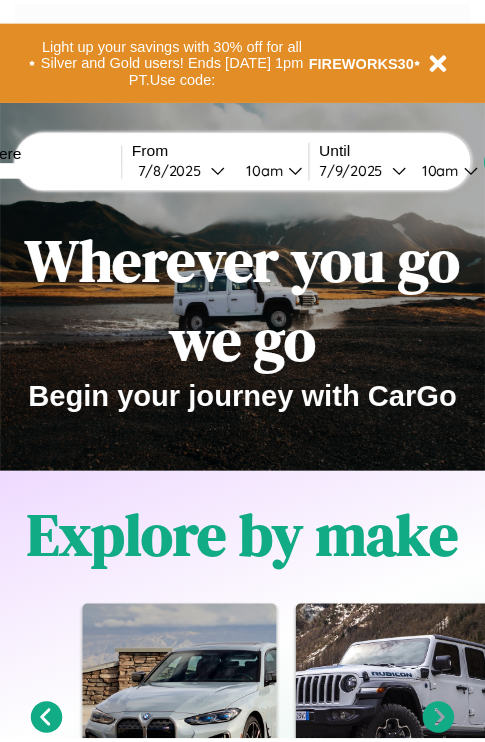 scroll, scrollTop: 0, scrollLeft: 0, axis: both 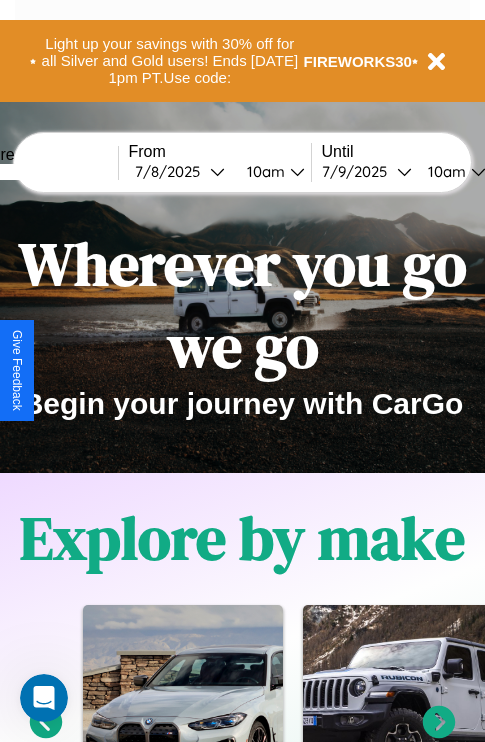 click at bounding box center (43, 172) 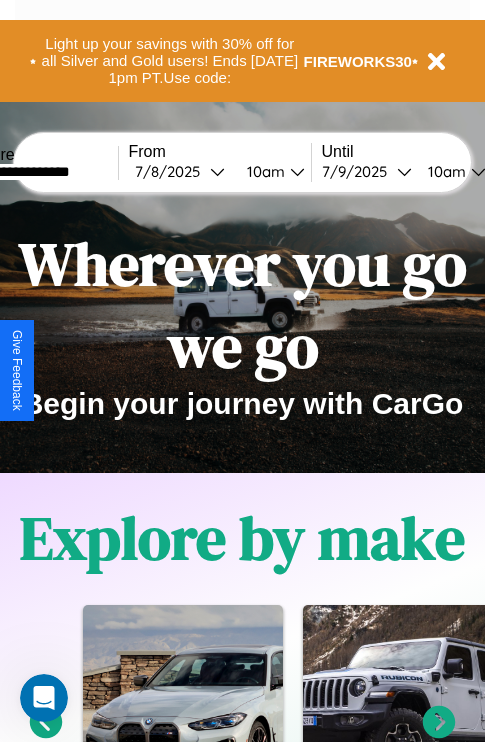 type on "**********" 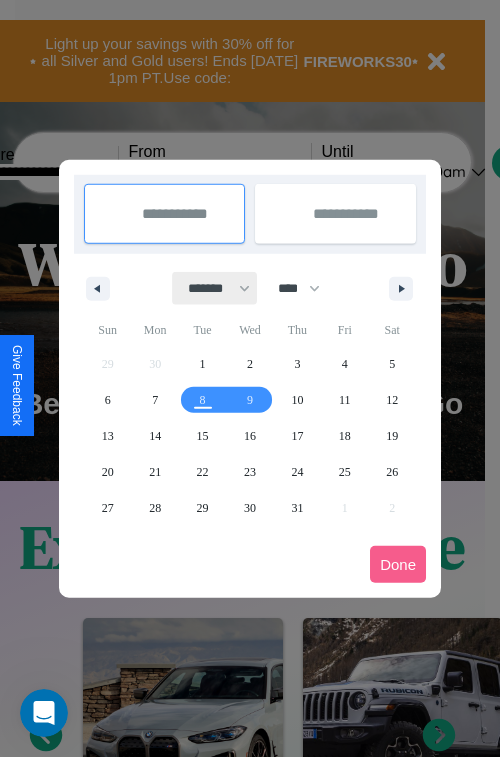 click on "******* ******** ***** ***** *** **** **** ****** ********* ******* ******** ********" at bounding box center (215, 288) 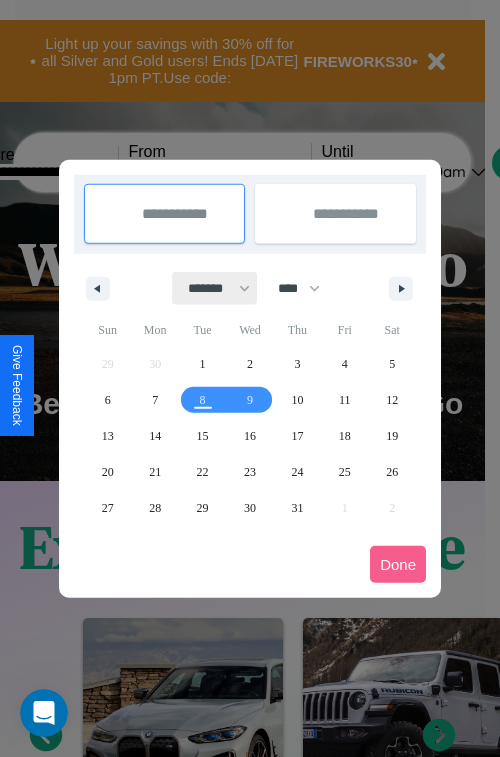 select on "*" 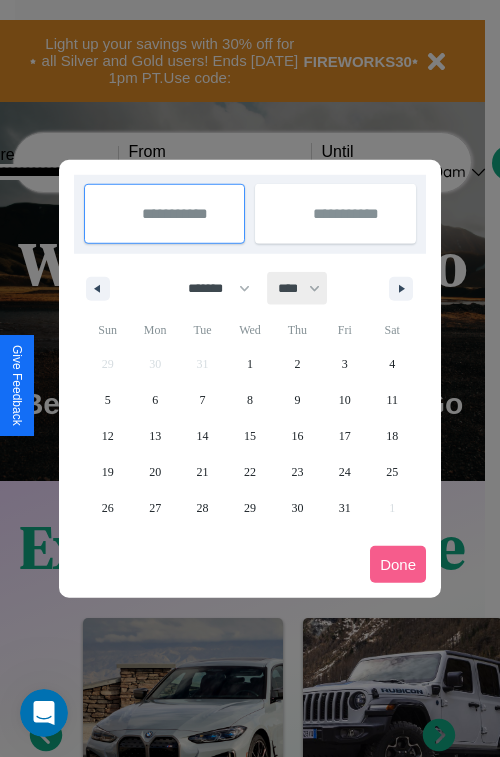 click on "**** **** **** **** **** **** **** **** **** **** **** **** **** **** **** **** **** **** **** **** **** **** **** **** **** **** **** **** **** **** **** **** **** **** **** **** **** **** **** **** **** **** **** **** **** **** **** **** **** **** **** **** **** **** **** **** **** **** **** **** **** **** **** **** **** **** **** **** **** **** **** **** **** **** **** **** **** **** **** **** **** **** **** **** **** **** **** **** **** **** **** **** **** **** **** **** **** **** **** **** **** **** **** **** **** **** **** **** **** **** **** **** **** **** **** **** **** **** **** **** ****" at bounding box center [298, 288] 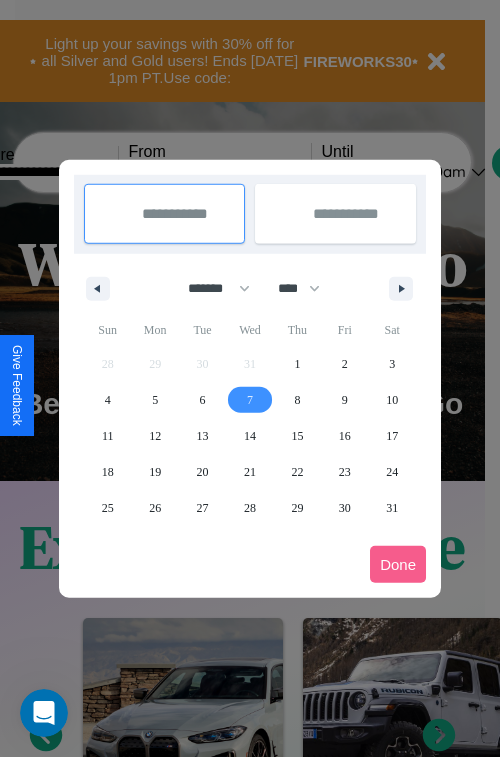 click on "7" at bounding box center [250, 400] 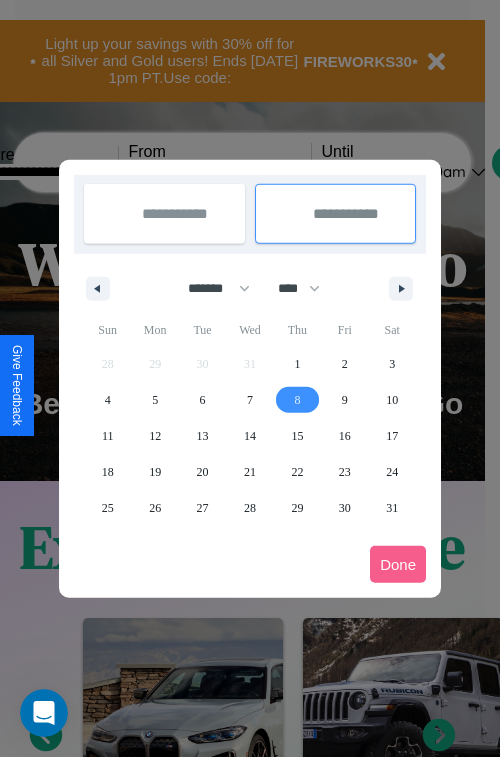 click on "8" at bounding box center [297, 400] 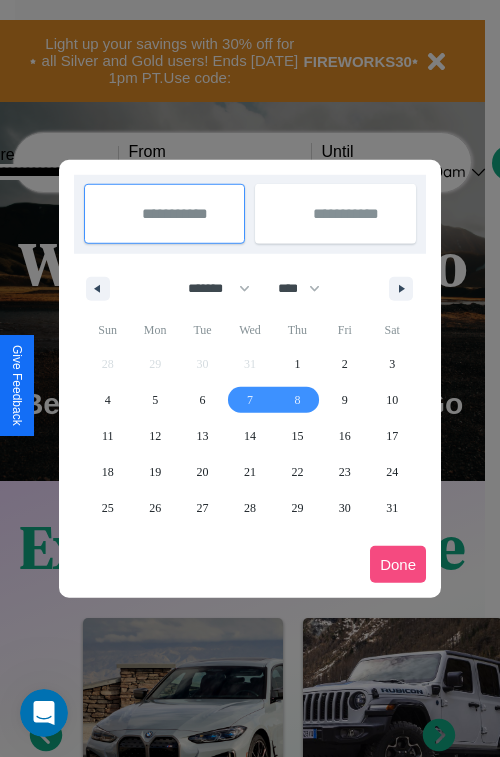 click on "Done" at bounding box center [398, 564] 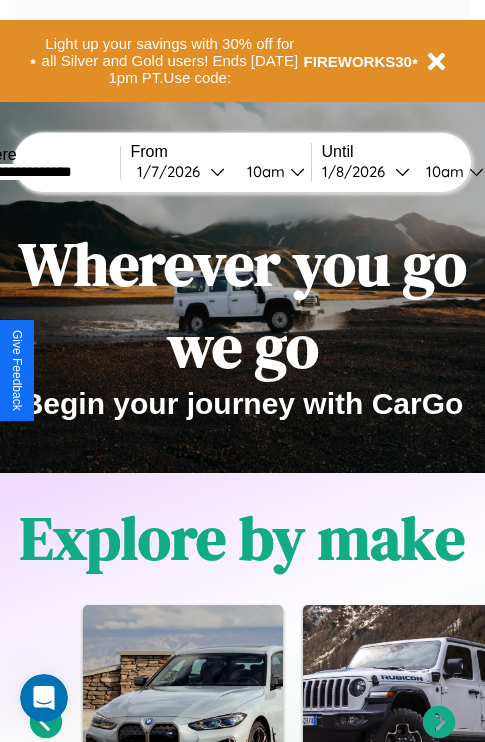 scroll, scrollTop: 0, scrollLeft: 65, axis: horizontal 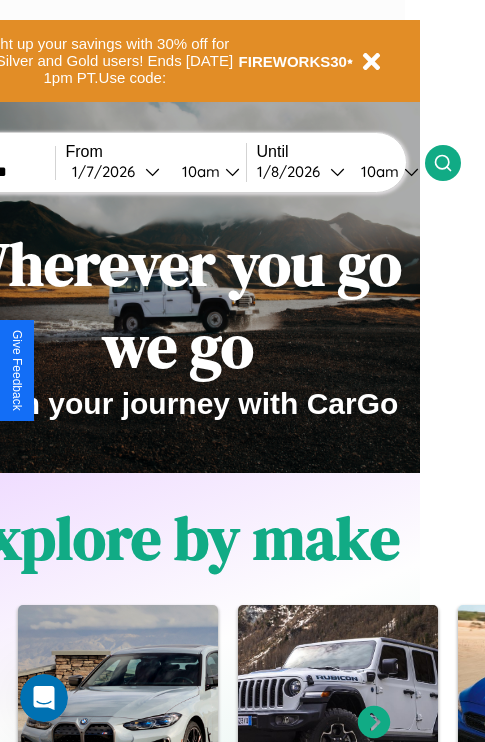 click 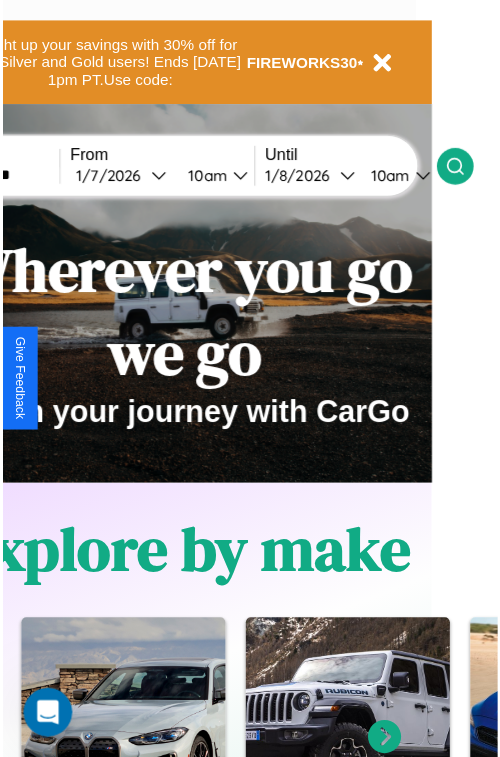 scroll, scrollTop: 0, scrollLeft: 0, axis: both 